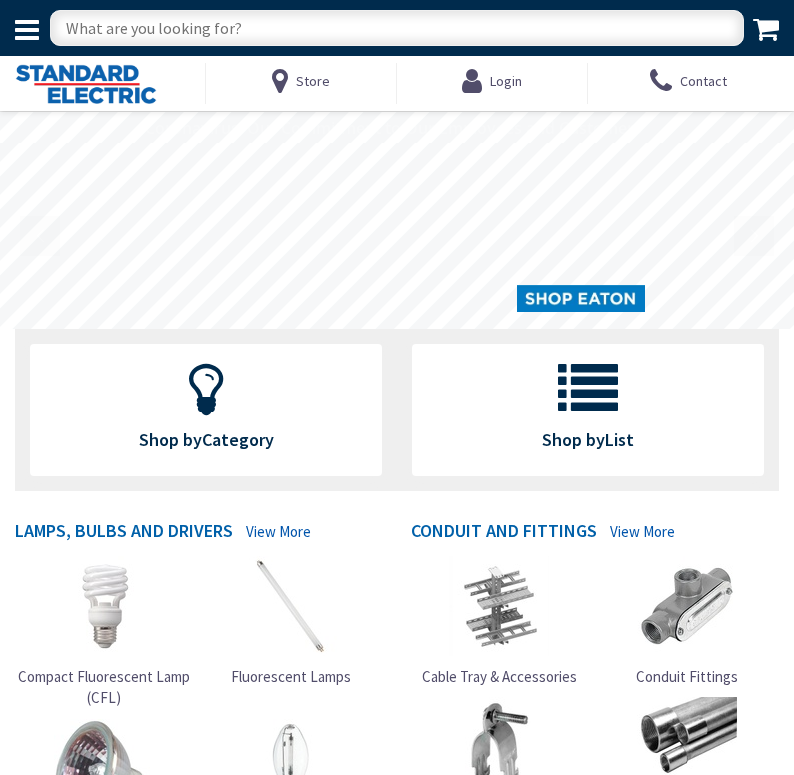 scroll, scrollTop: 0, scrollLeft: 0, axis: both 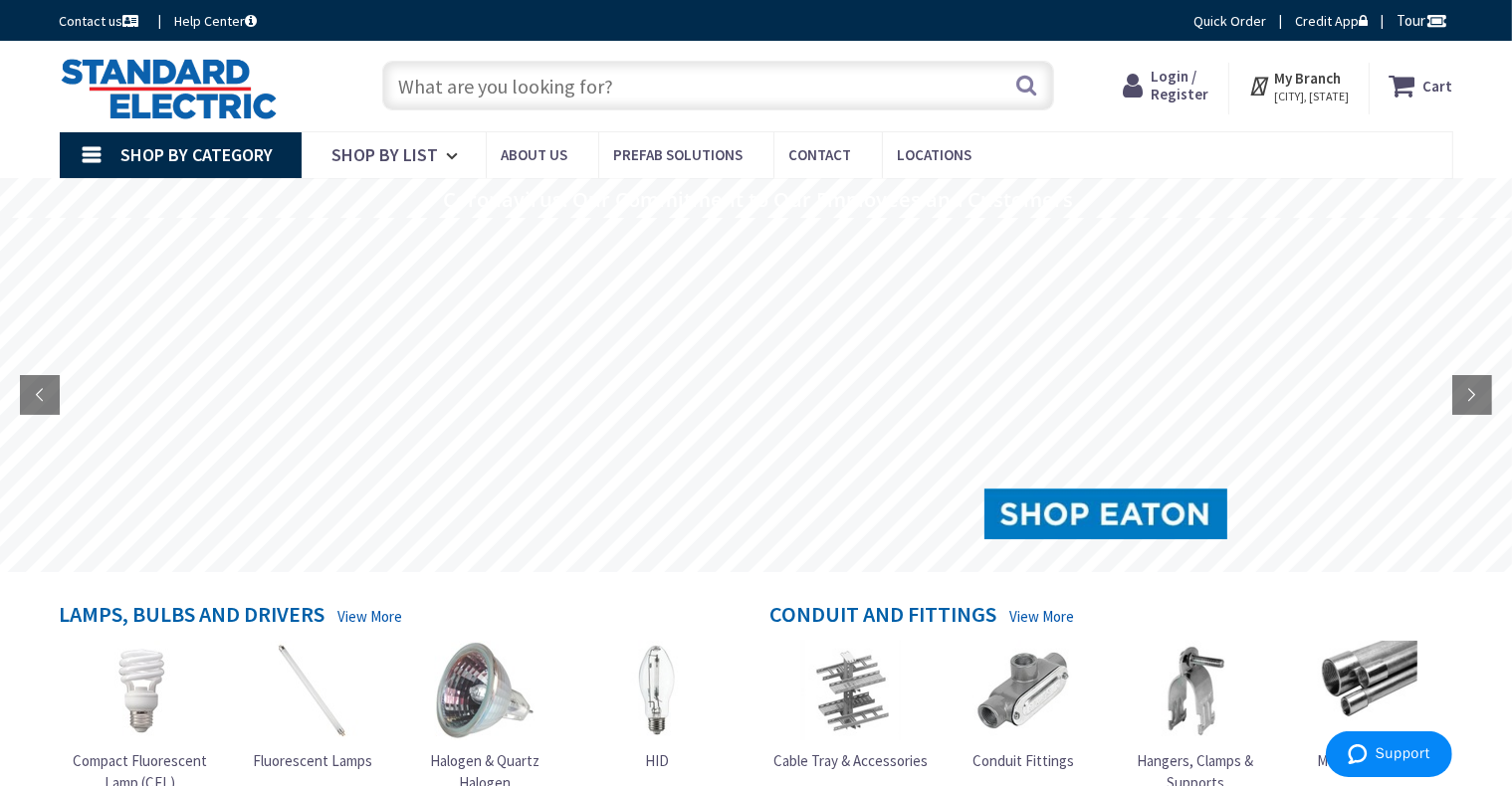 click at bounding box center (718, 86) 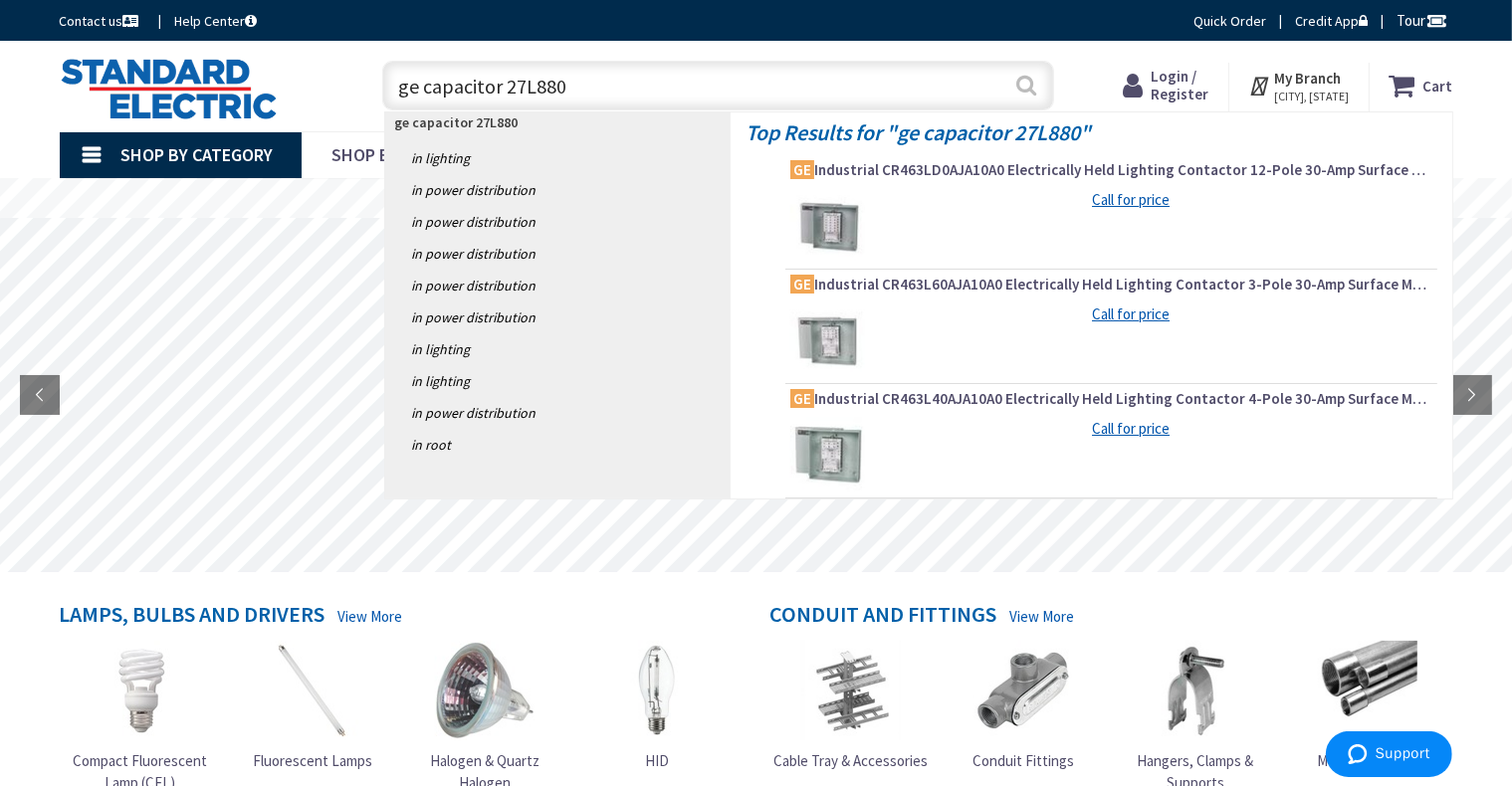 type on "ge capacitor 27L880" 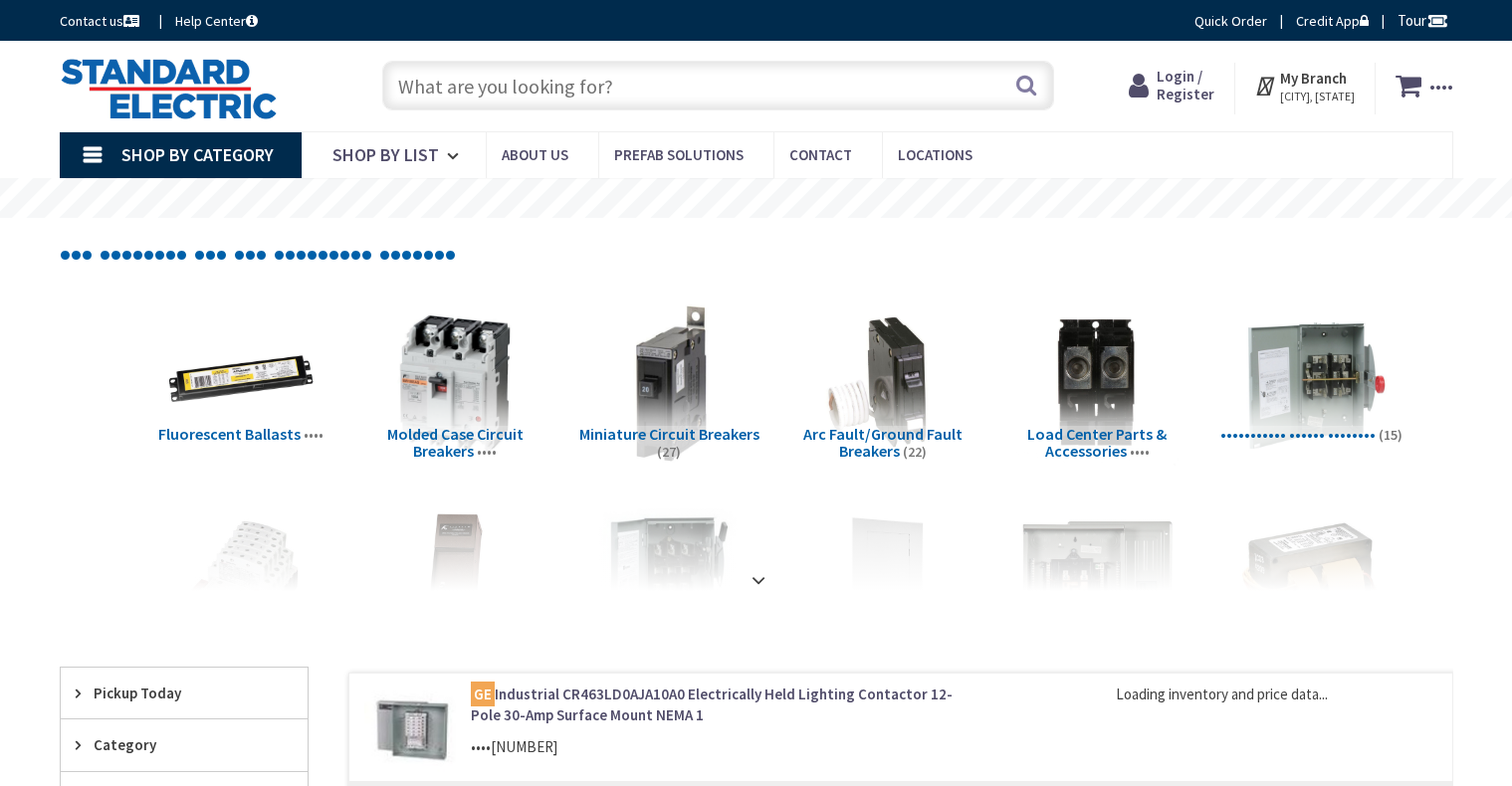 scroll, scrollTop: 0, scrollLeft: 0, axis: both 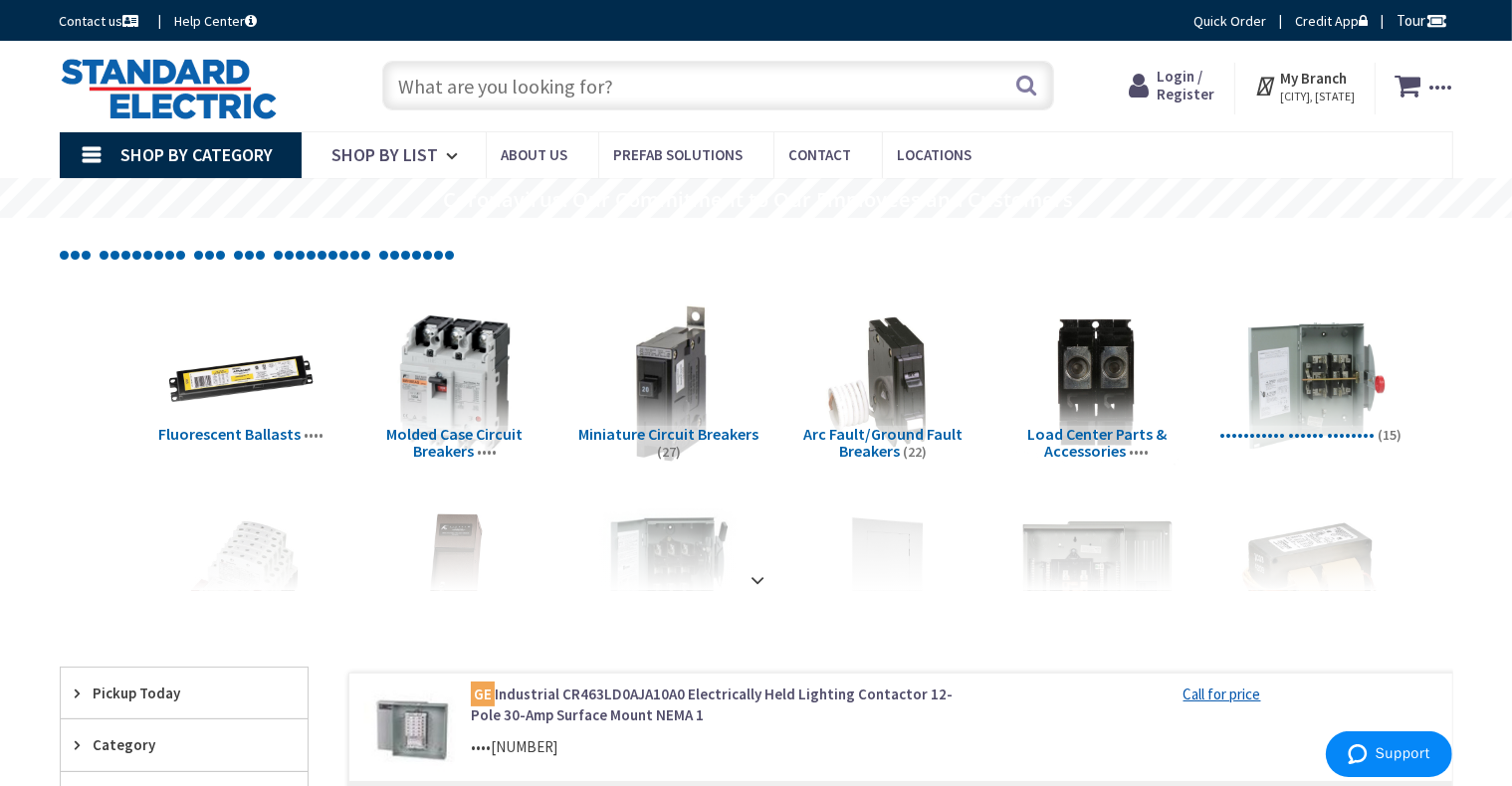 click at bounding box center [718, 86] 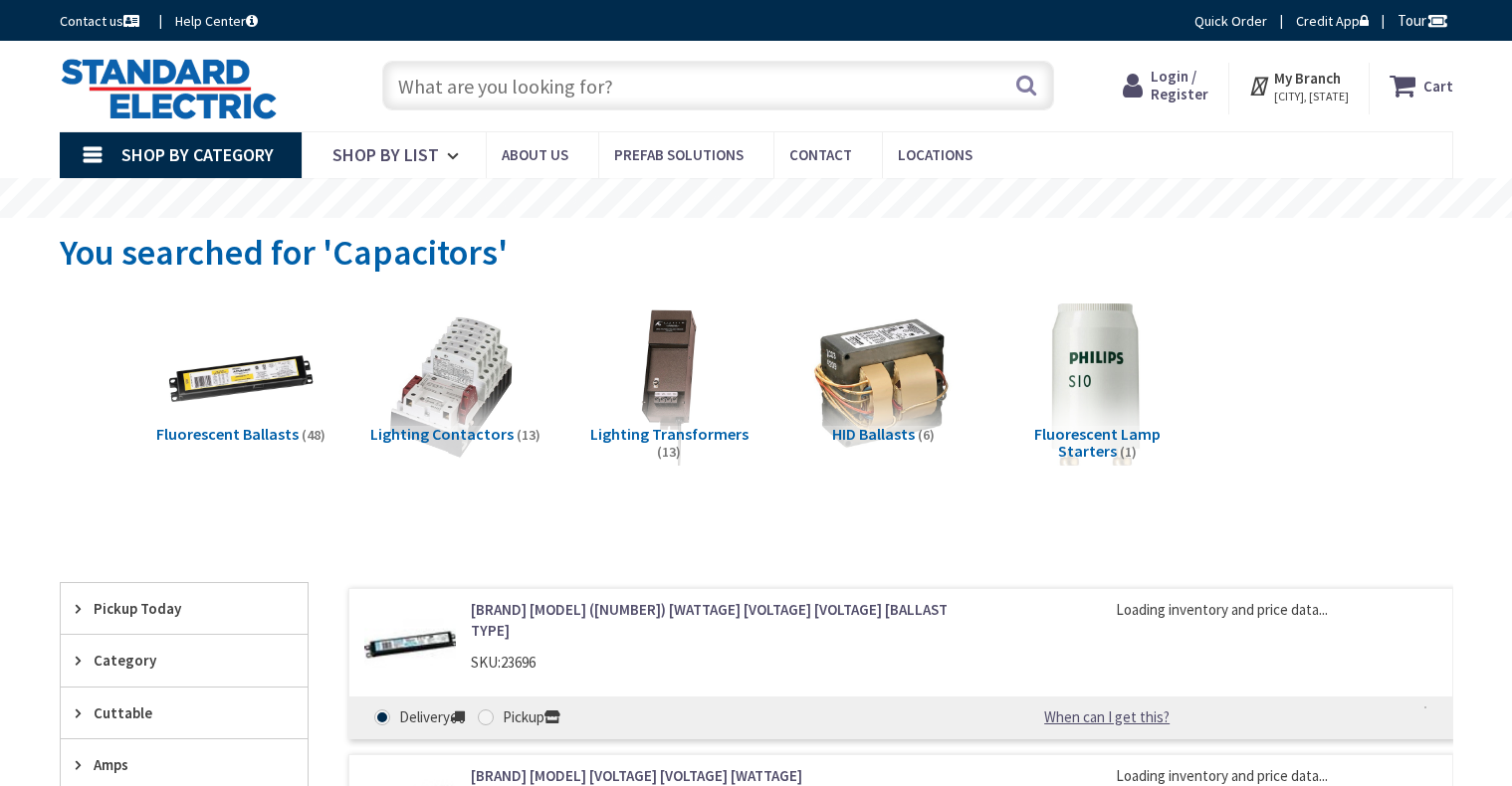 scroll, scrollTop: 0, scrollLeft: 0, axis: both 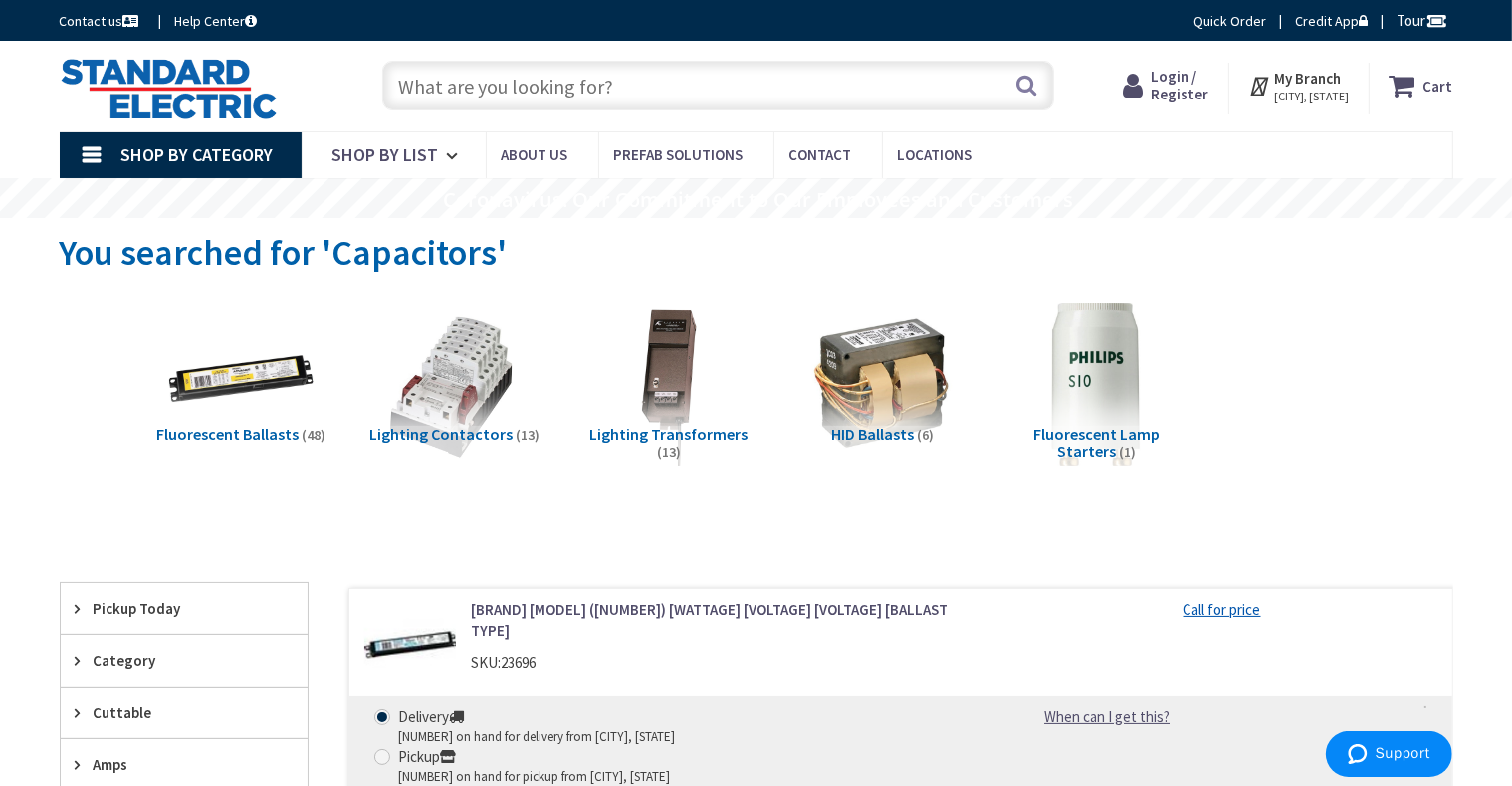 click at bounding box center (718, 86) 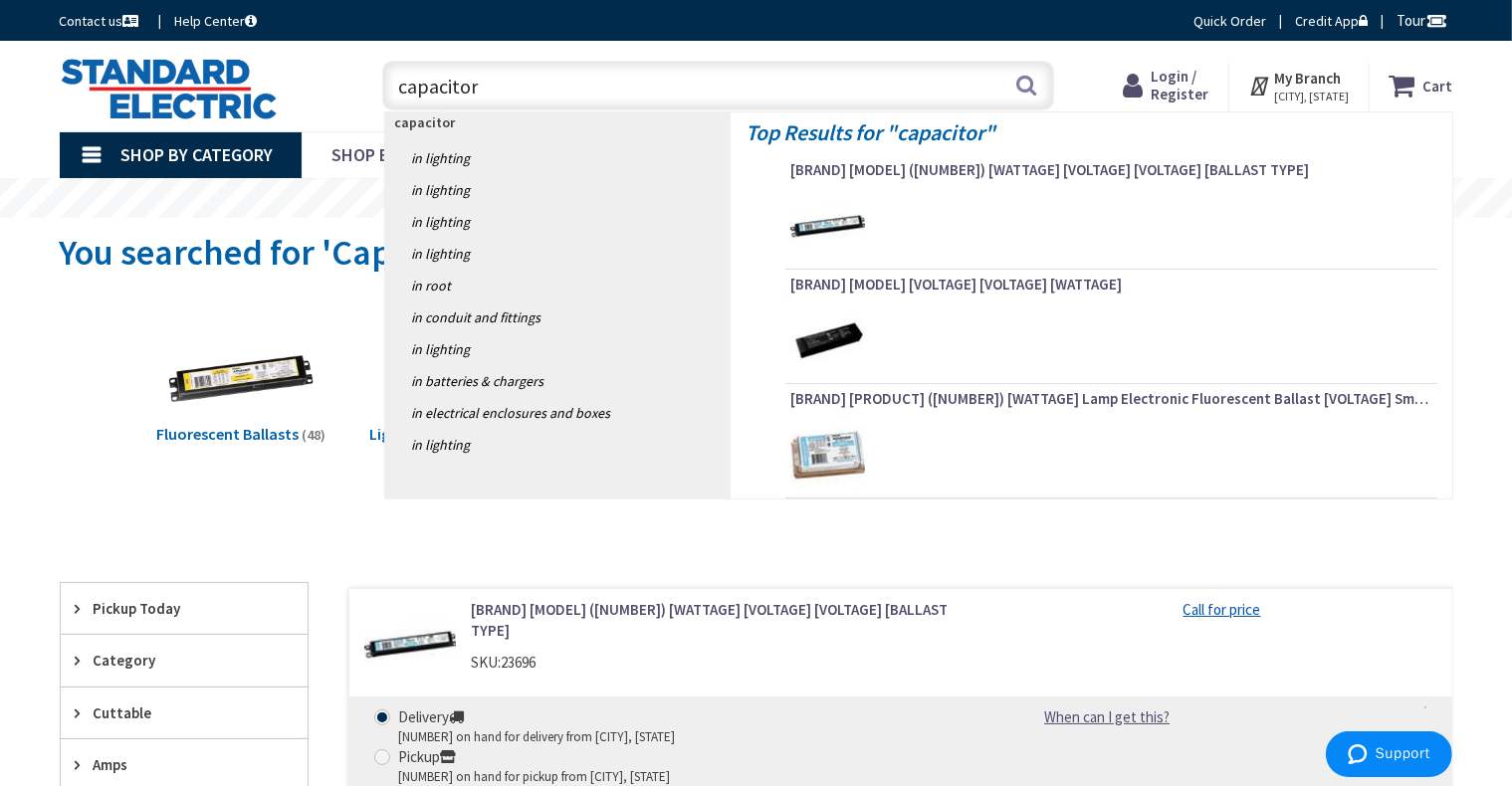 type on "capacitors" 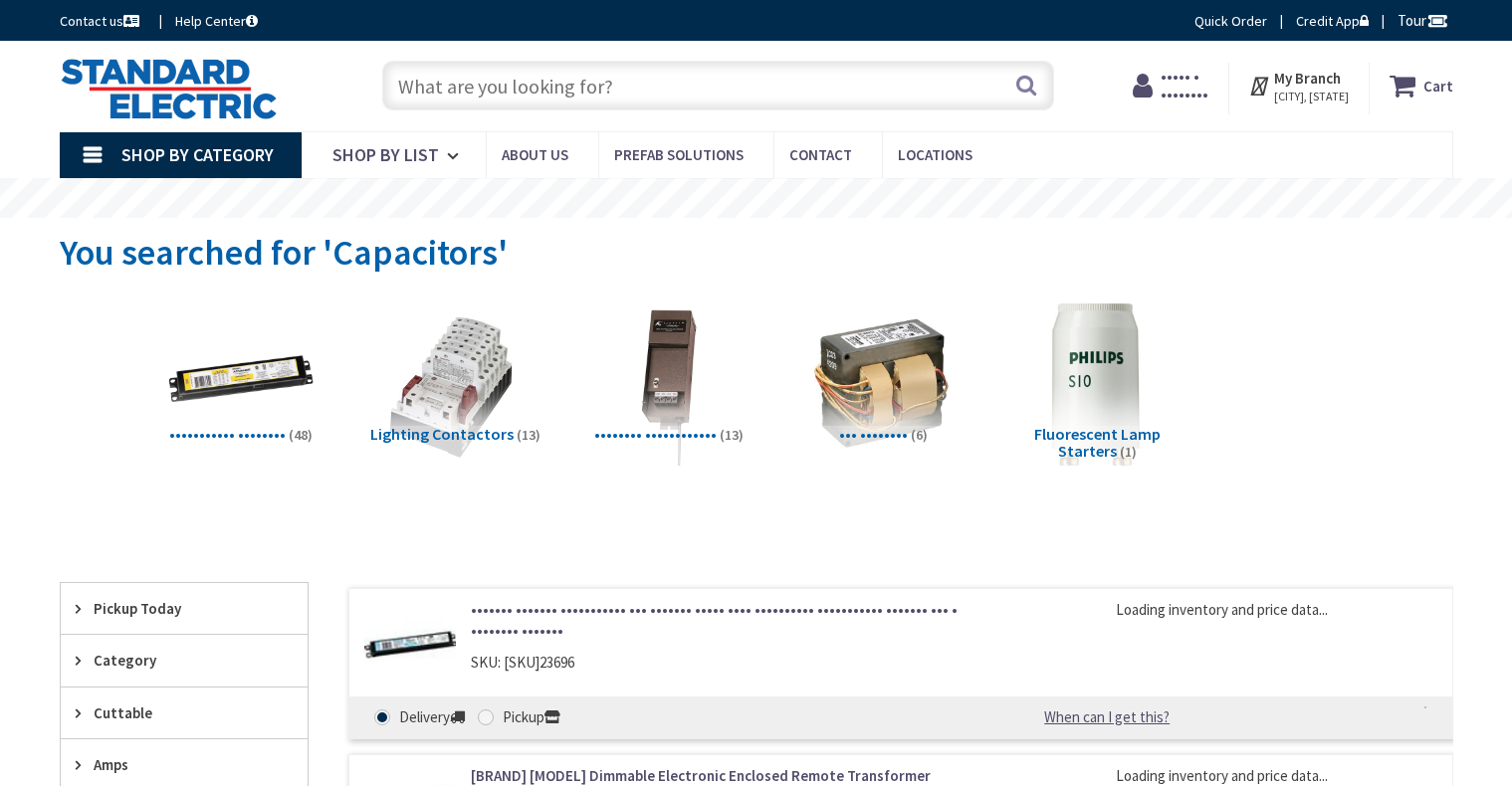 scroll, scrollTop: 0, scrollLeft: 0, axis: both 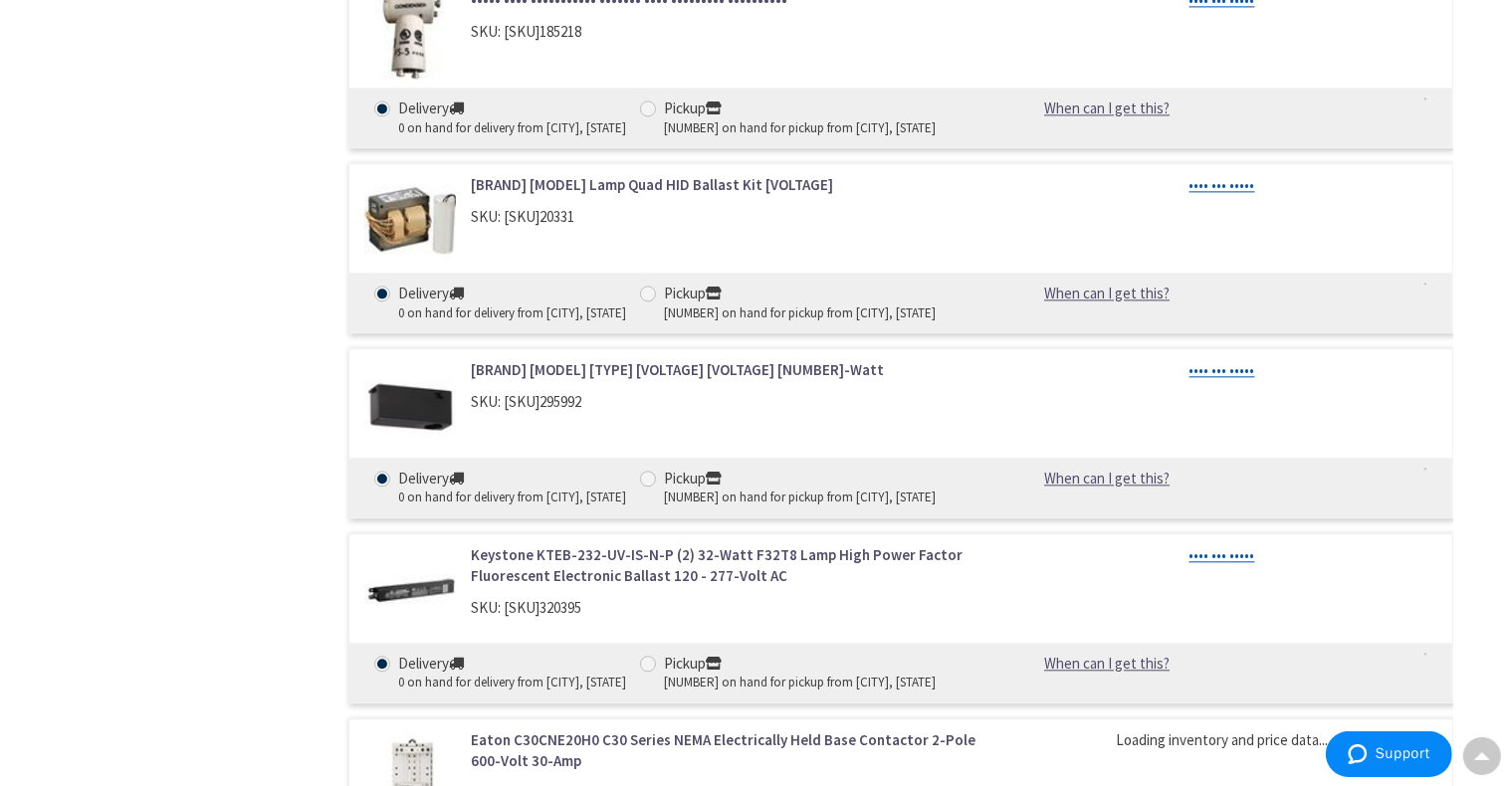 click on "Skip to Content
Toggle Nav
Search
Cart
My Cart
Close" at bounding box center [756, -4558] 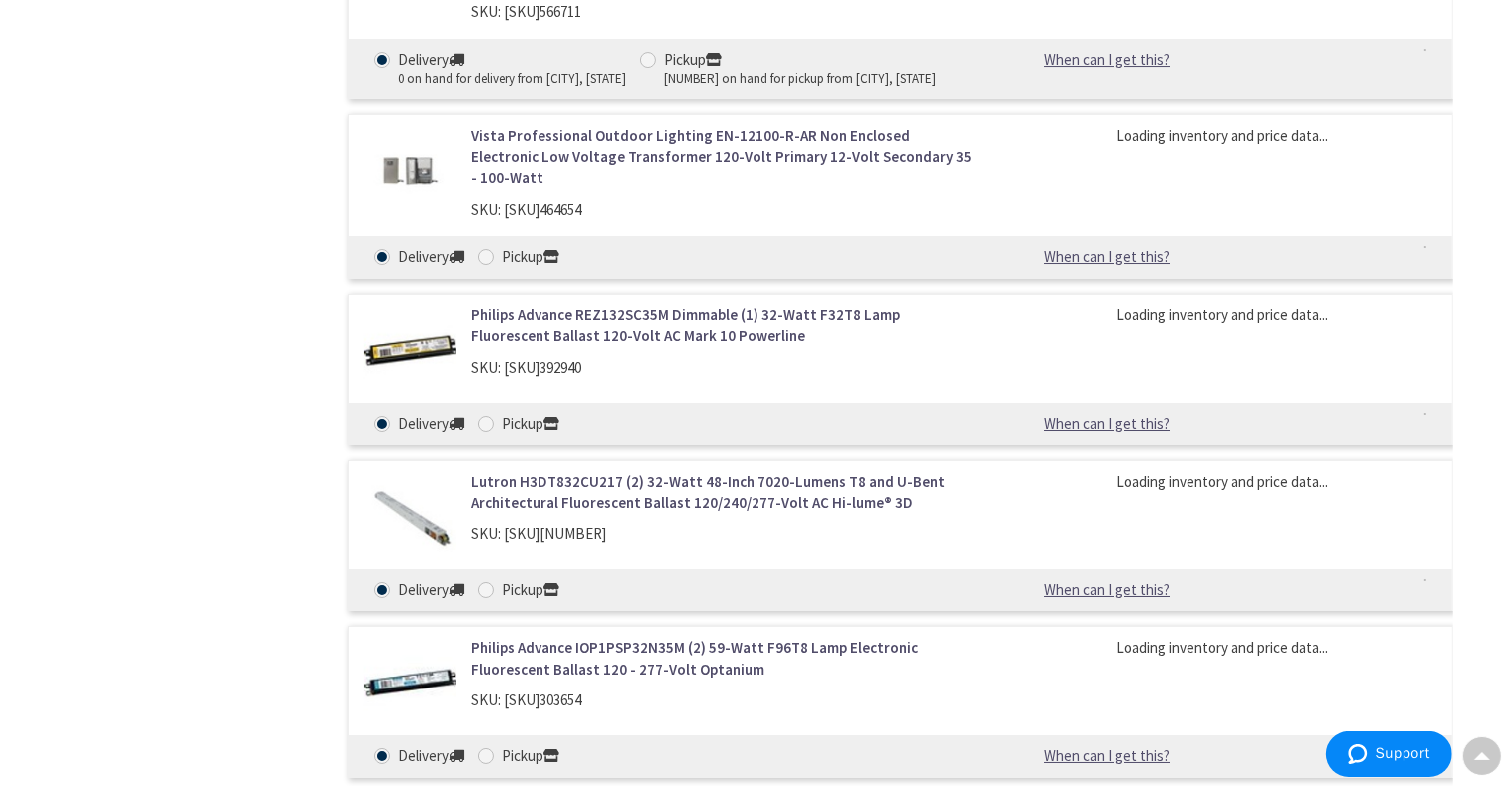 scroll, scrollTop: 14721, scrollLeft: 0, axis: vertical 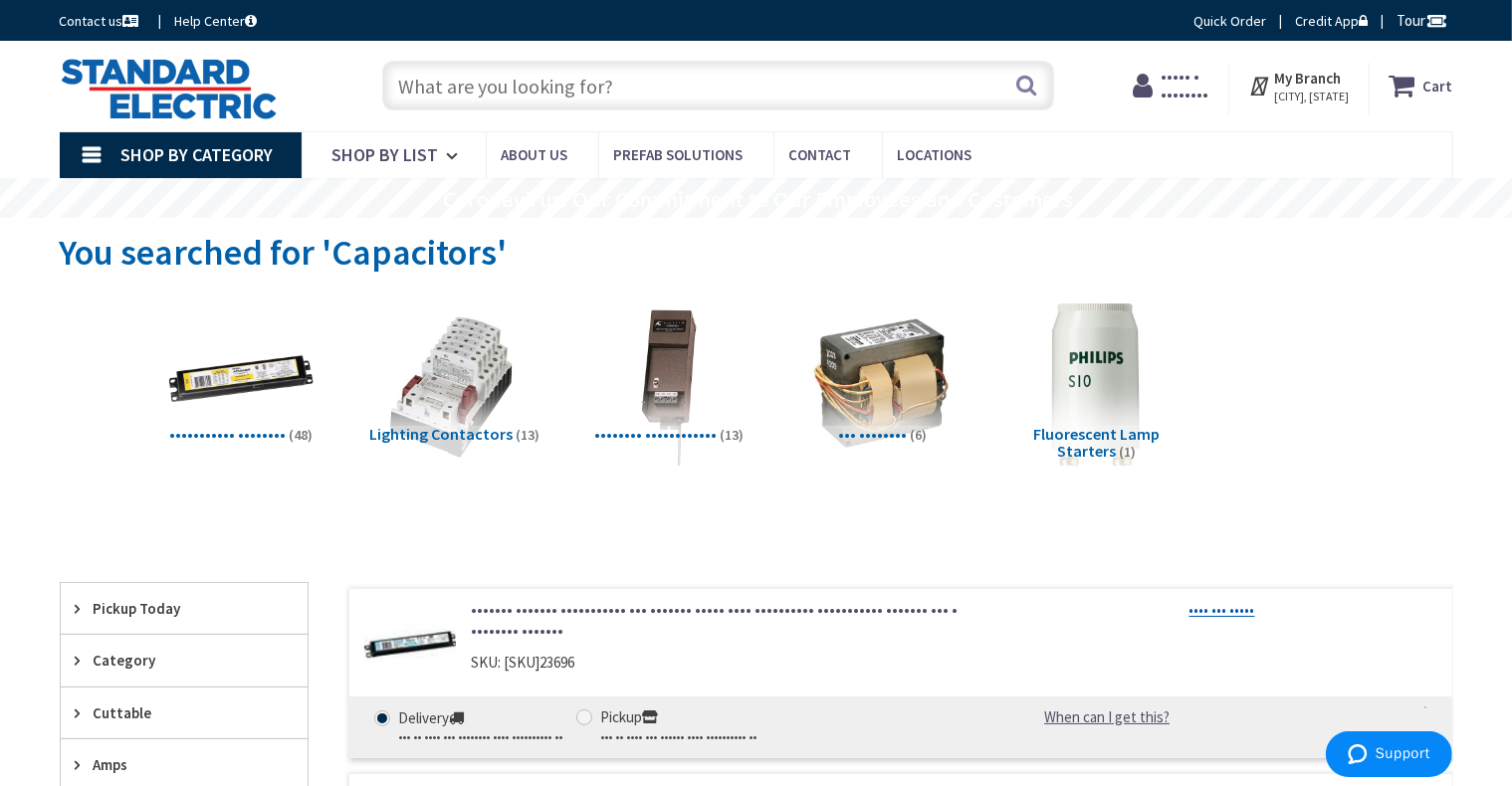 click on "My Branch" at bounding box center (1307, 78) 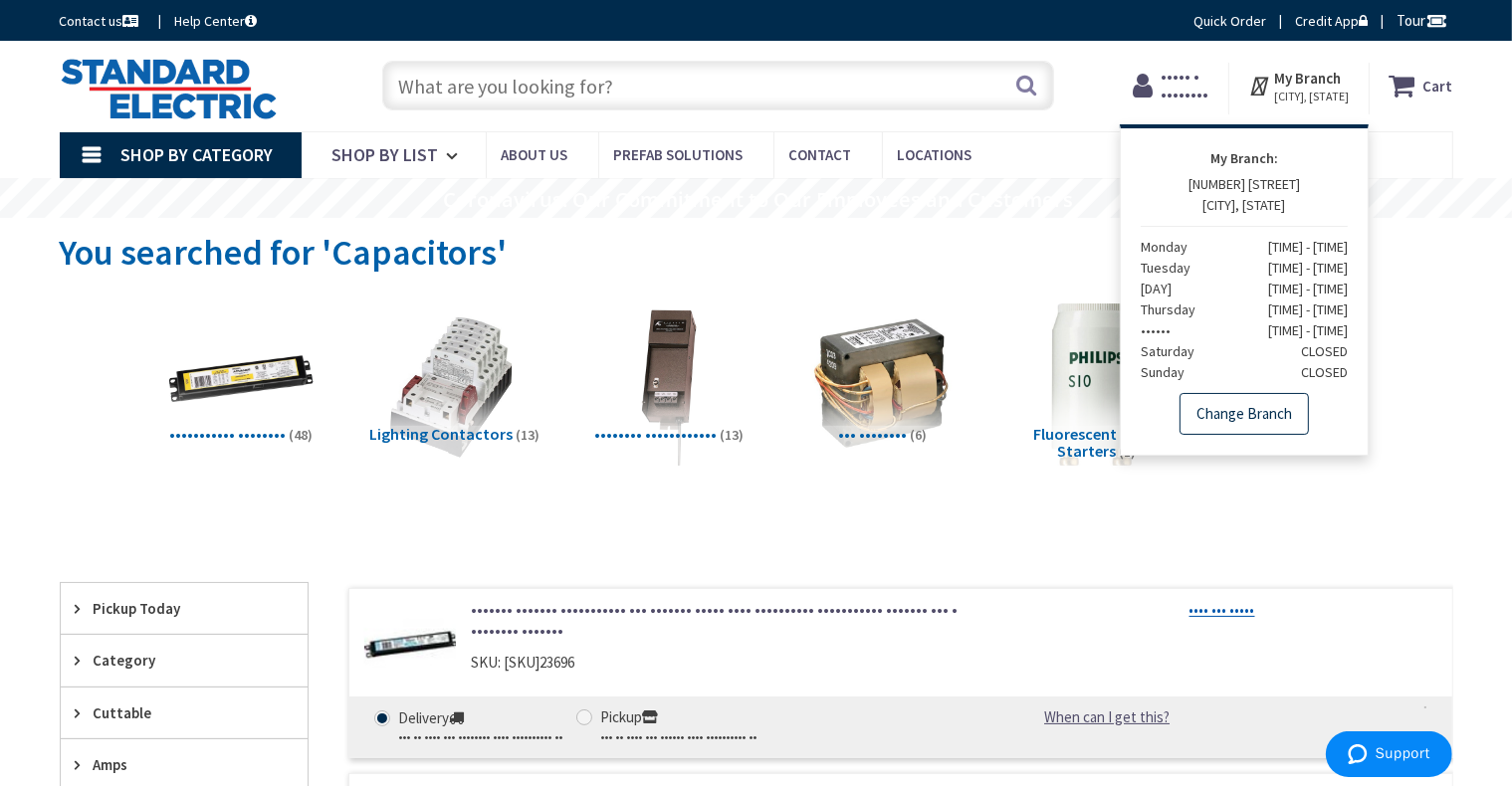 click on "Change Branch" at bounding box center (1244, 414) 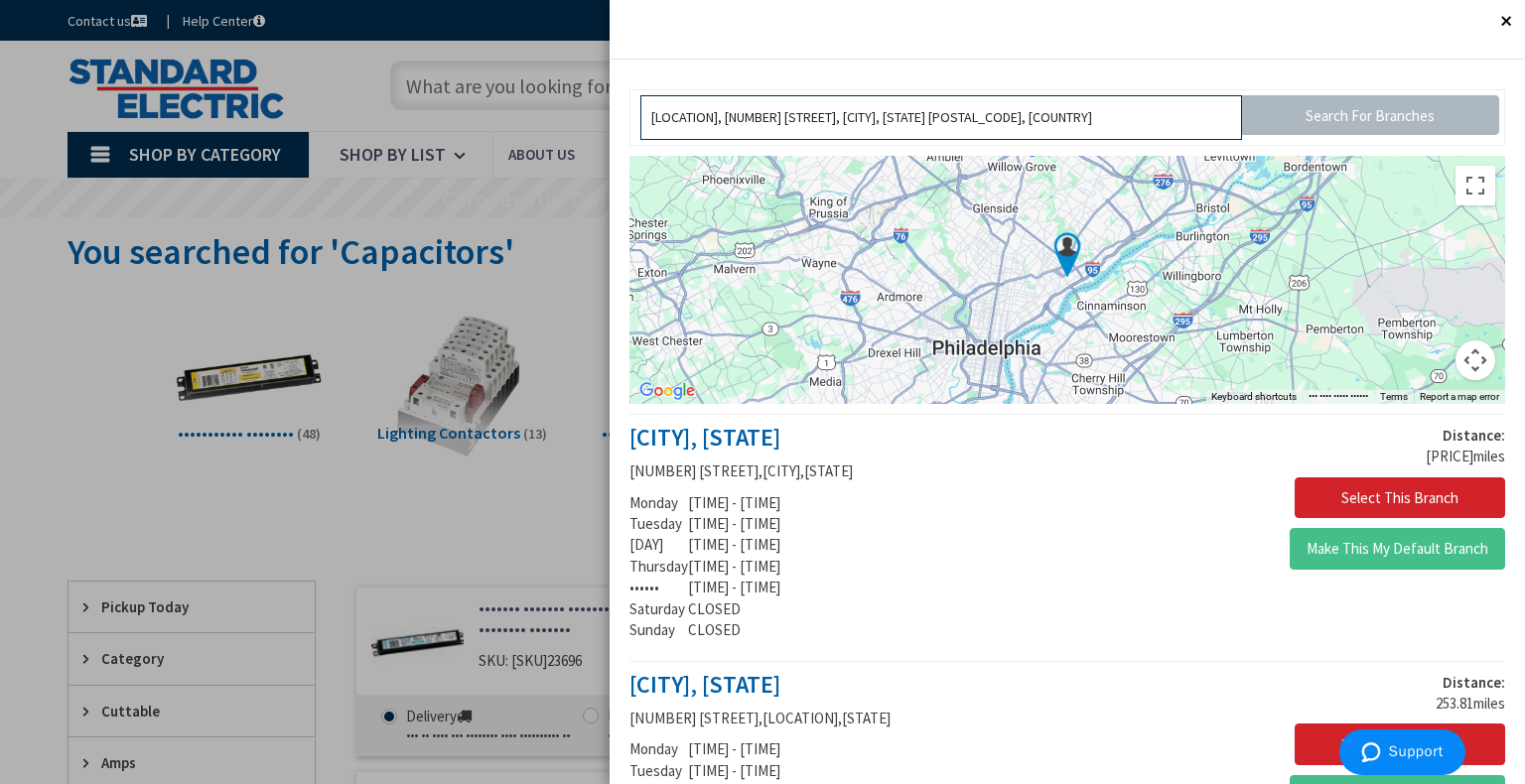 click on "[LOCATION], [NUMBER] [STREET], [CITY], [STATE] [POSTAL_CODE], USA" at bounding box center (940, 117) 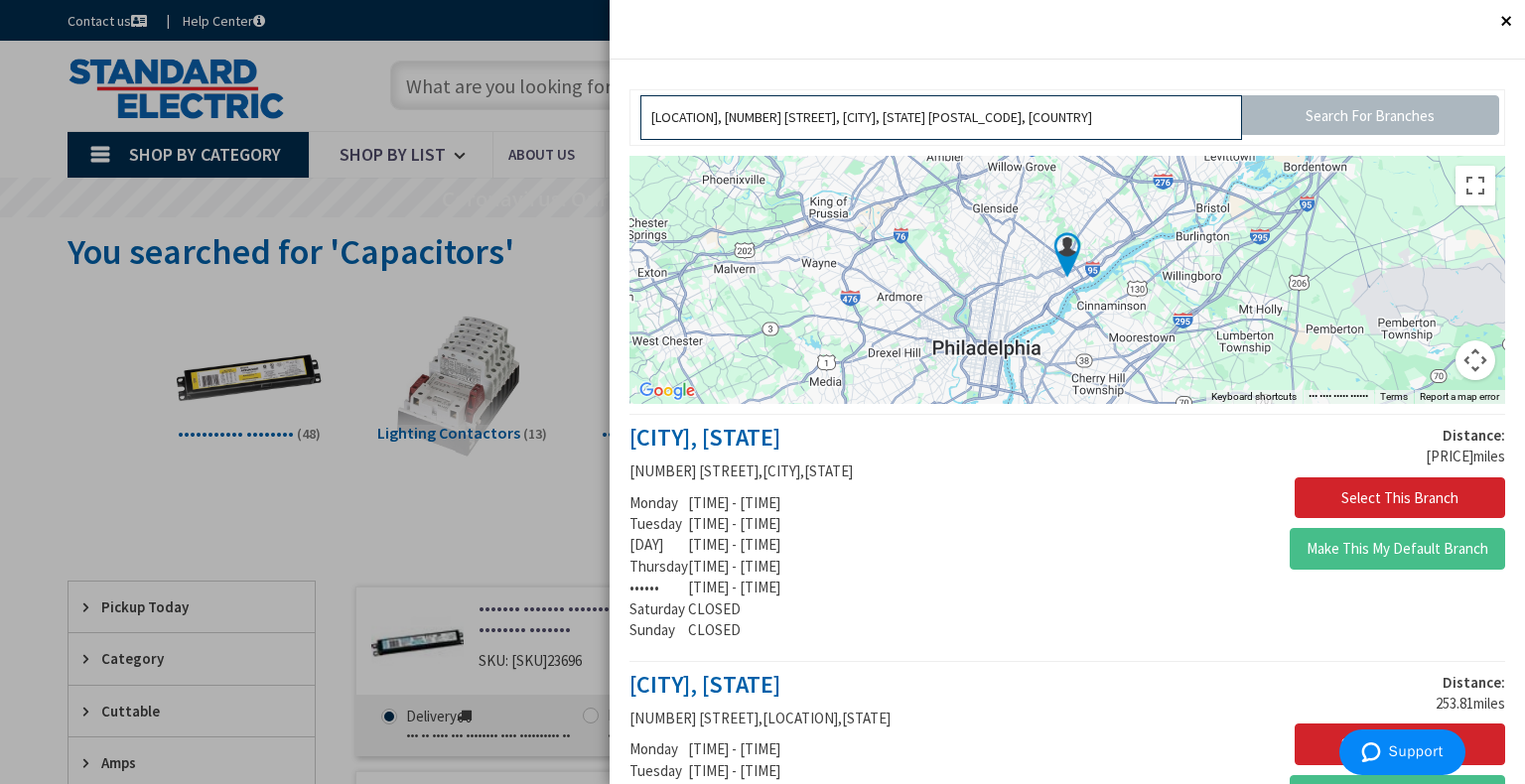 drag, startPoint x: 1088, startPoint y: 114, endPoint x: 643, endPoint y: 106, distance: 445.0719 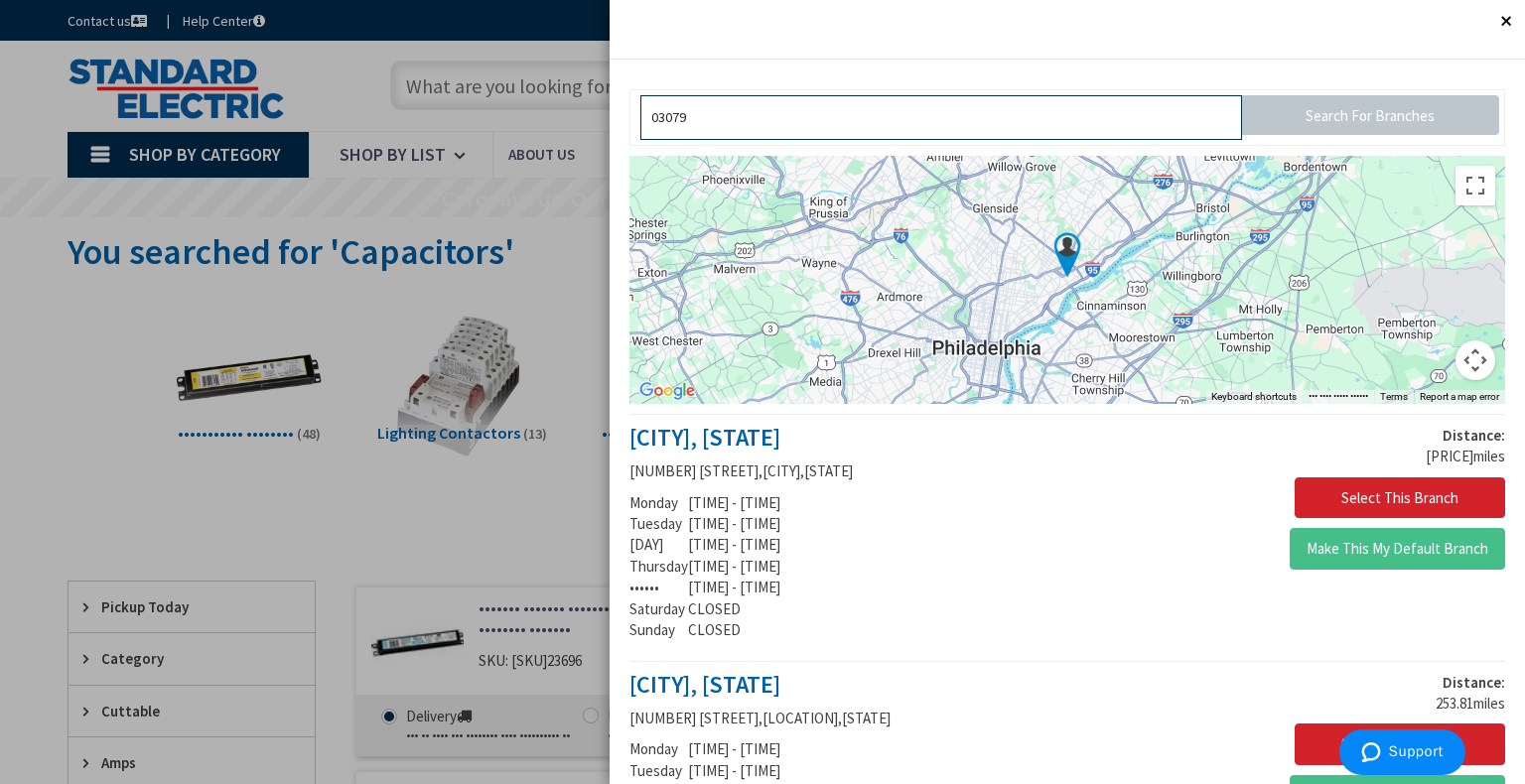 type on "03079" 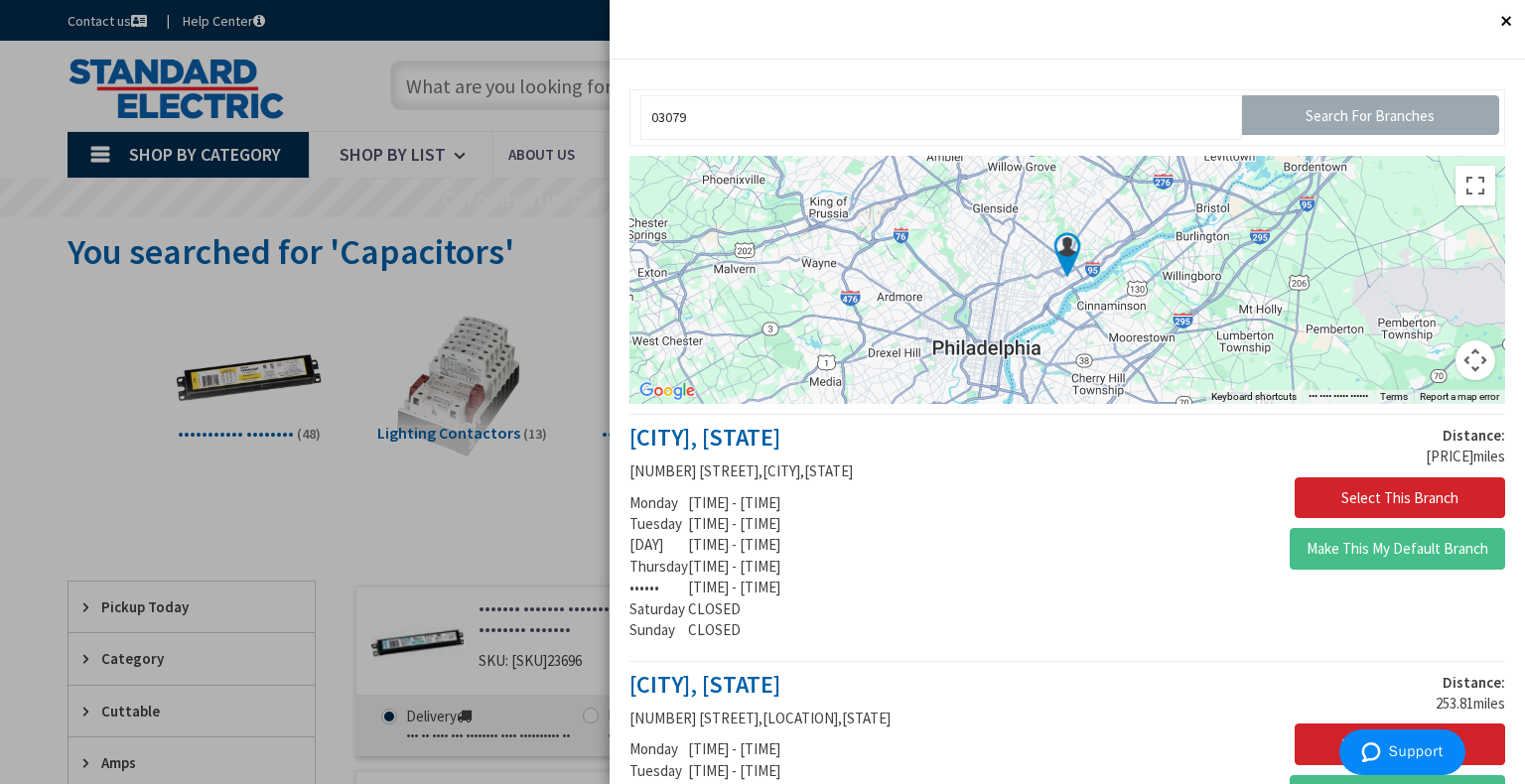 click on "Search For Branches" at bounding box center (1370, 115) 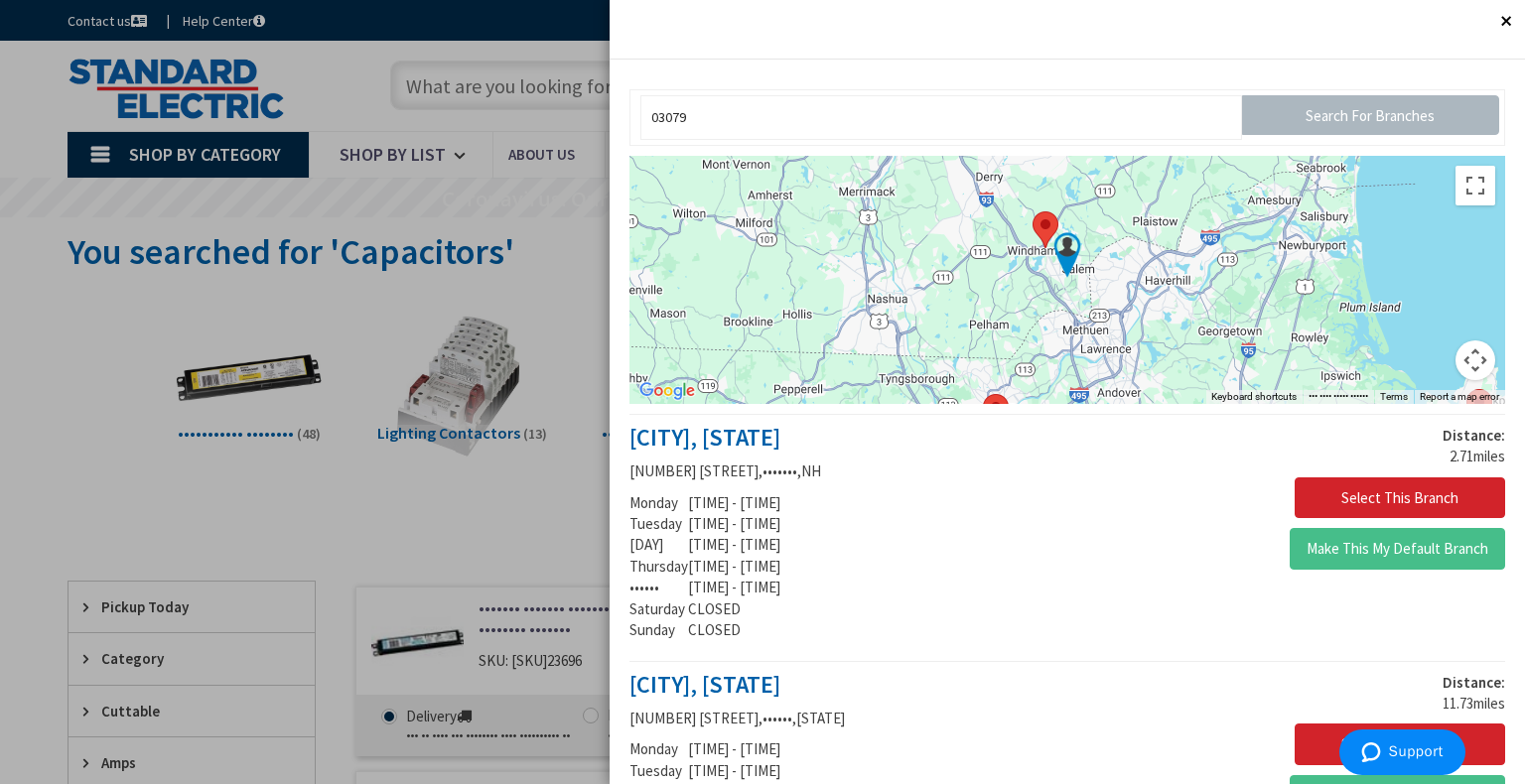 click at bounding box center [1067, 255] 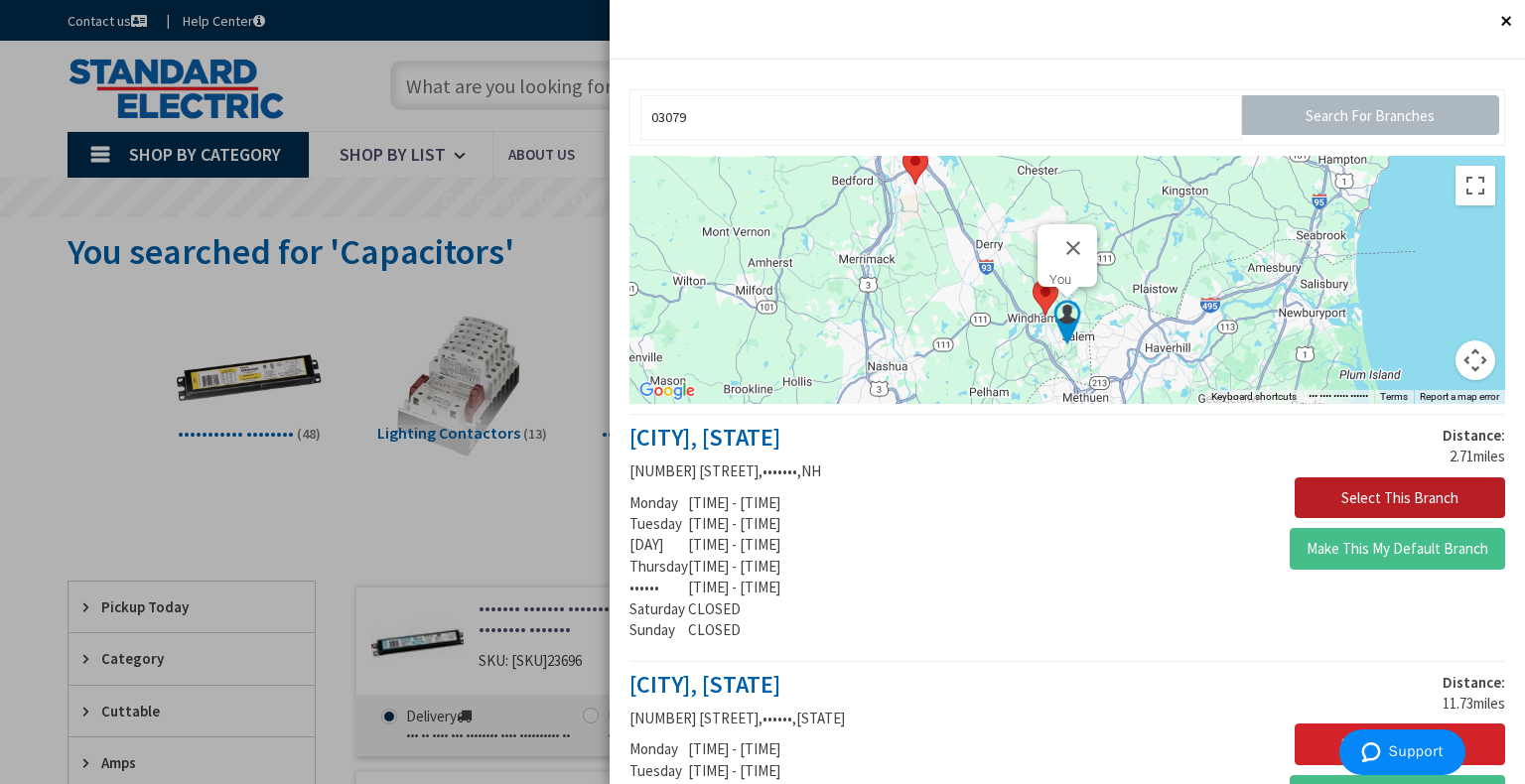 click on "Select This Branch" at bounding box center (1400, 498) 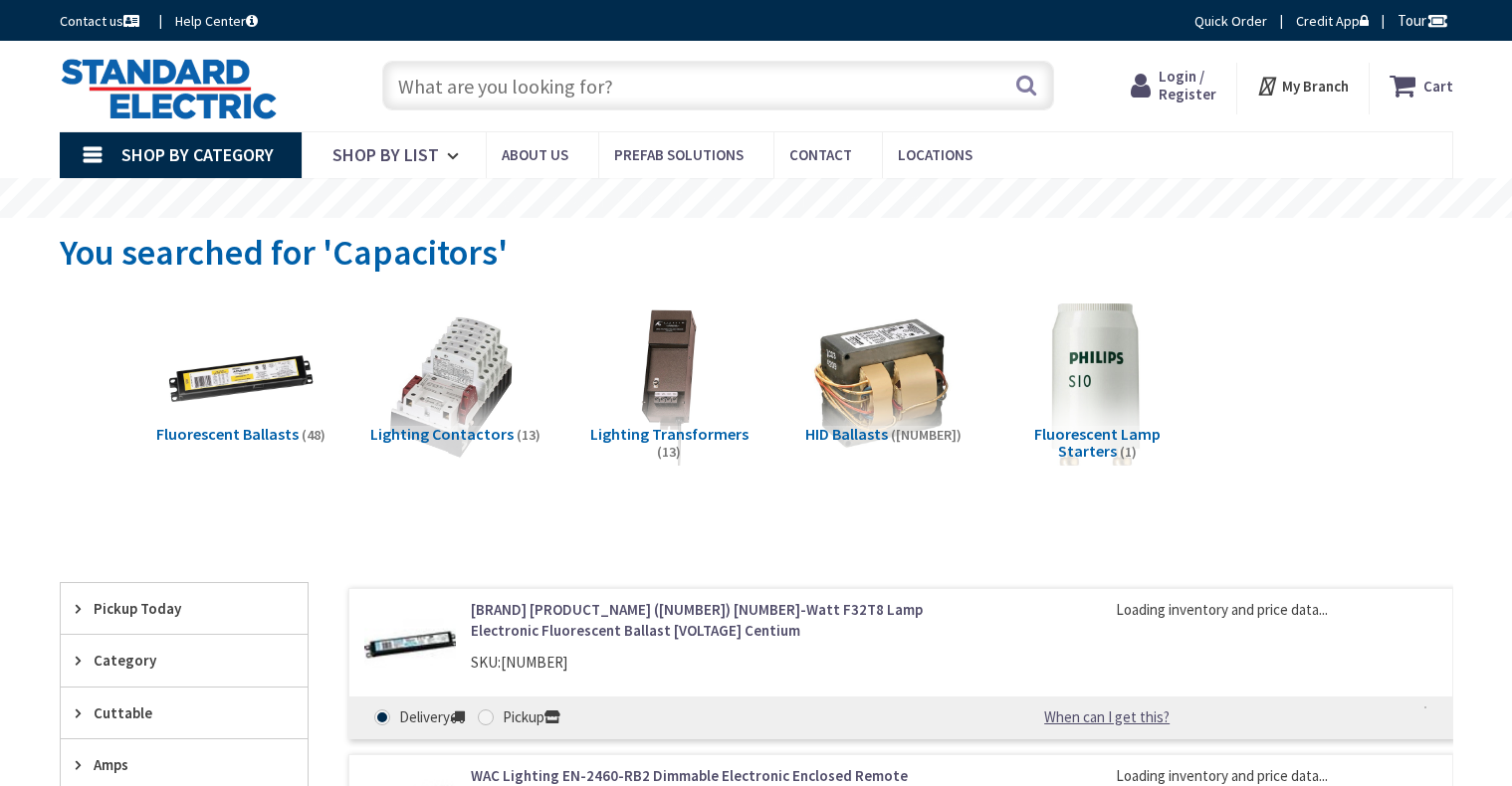 scroll, scrollTop: 0, scrollLeft: 0, axis: both 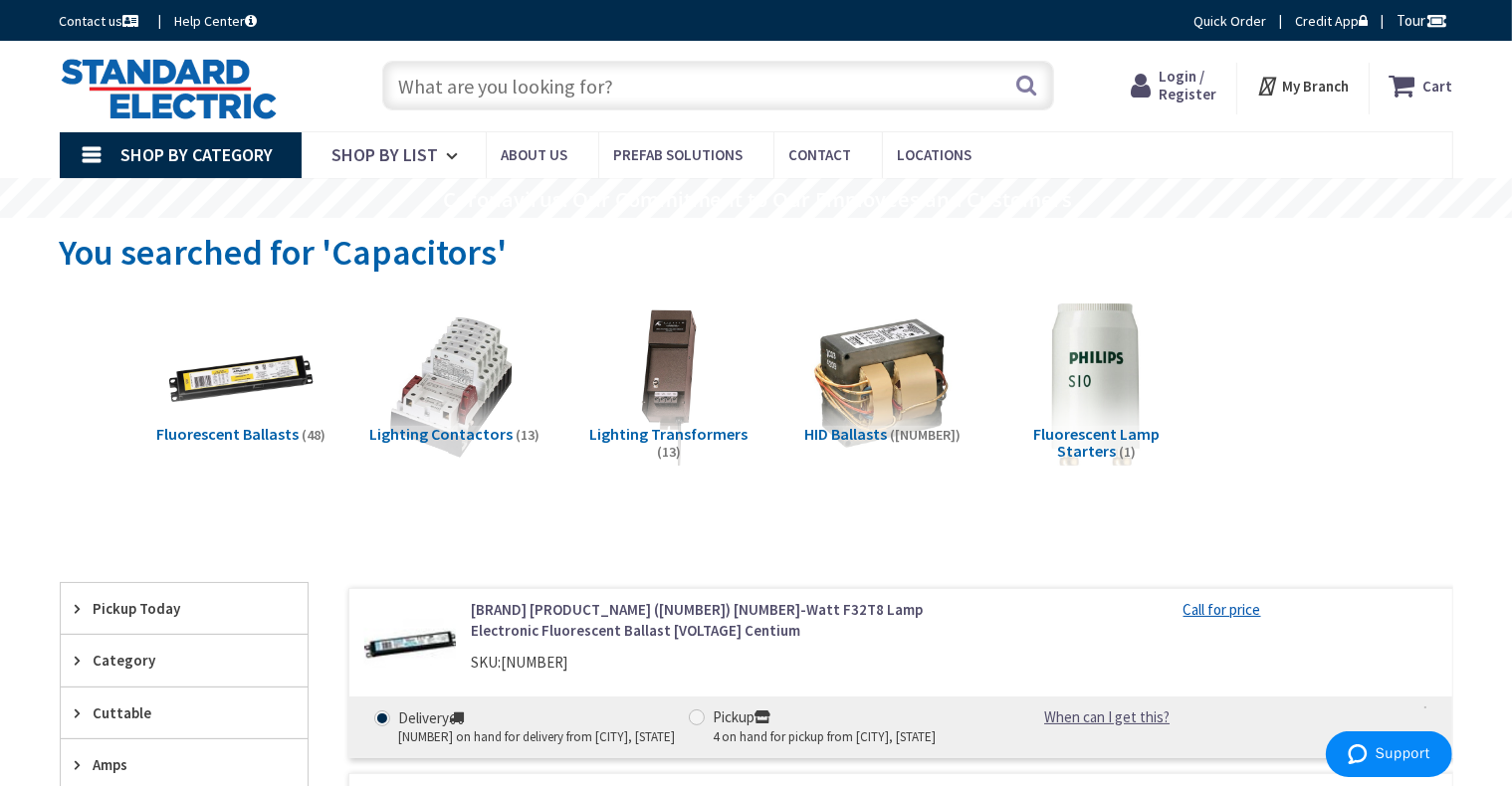 click on "My Branch" at bounding box center (1315, 86) 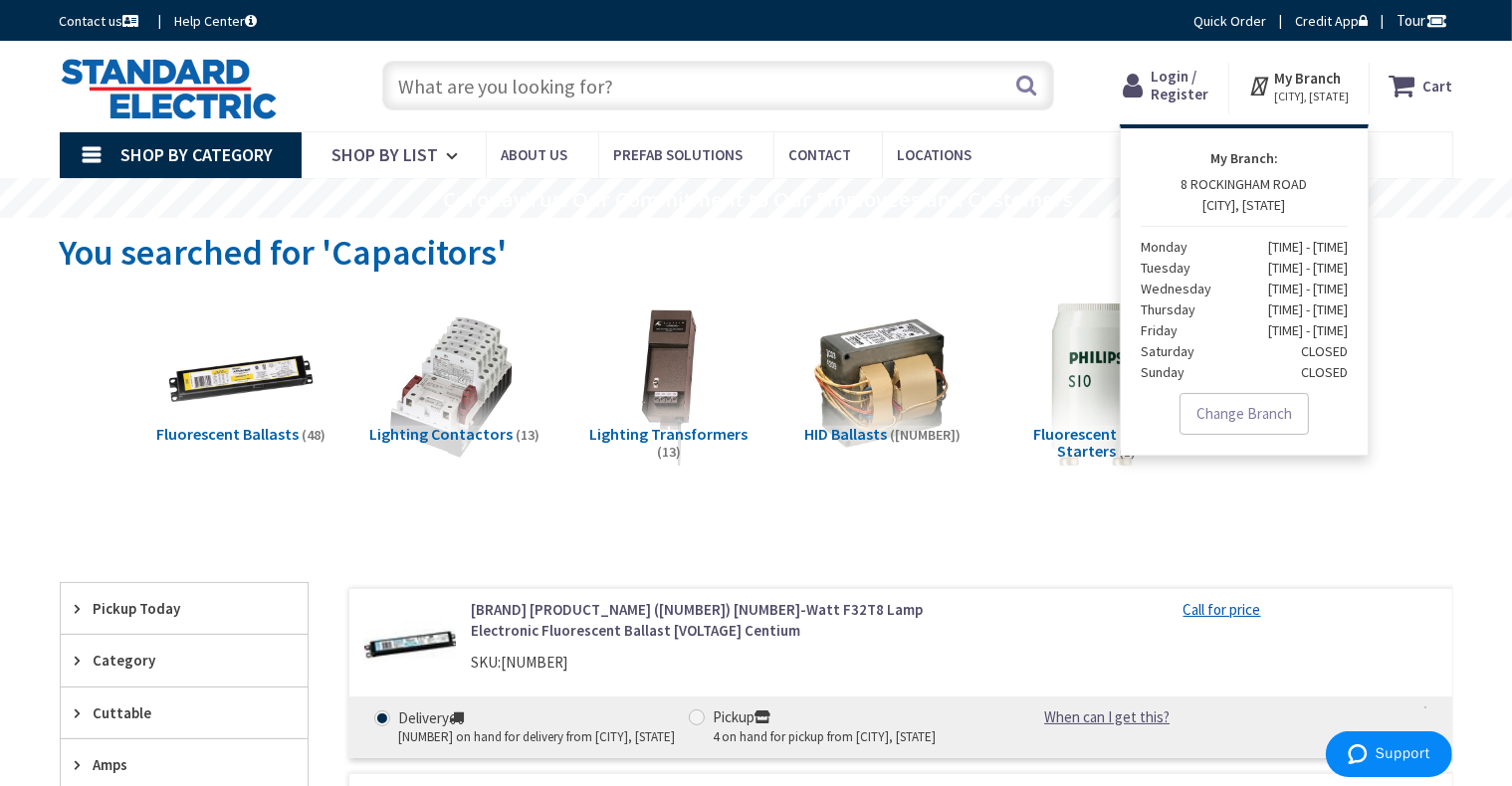 click on "[CITY], [STATE] [DAY] [TIME] - [TIME] [DAY] [TIME] - [TIME] [DAY] [TIME] - [TIME] [DAY] [TIME] - [TIME] [DAY] CLOSED [DAY] CLOSED" at bounding box center (1244, 279) 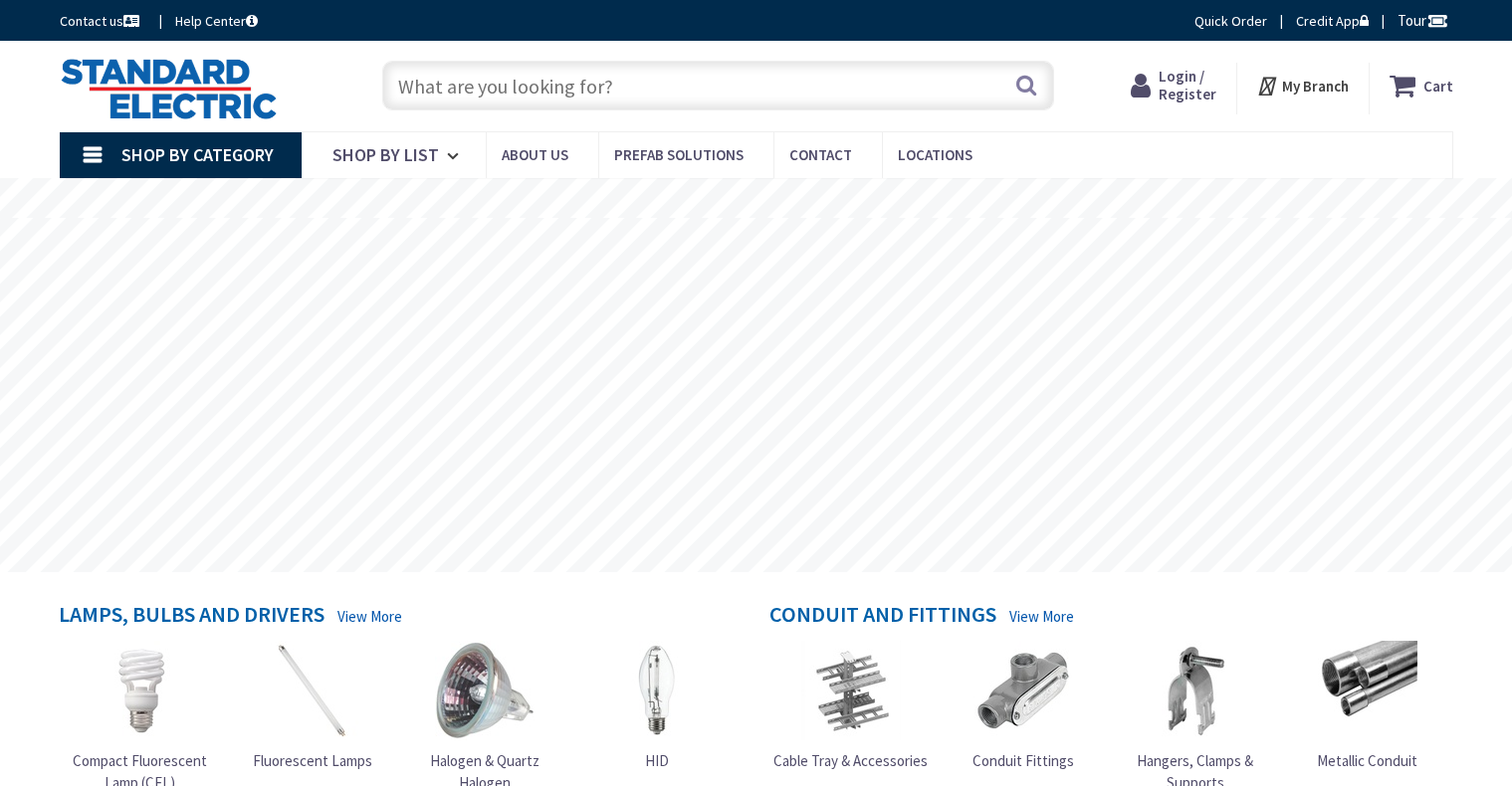 scroll, scrollTop: 1146, scrollLeft: 0, axis: vertical 